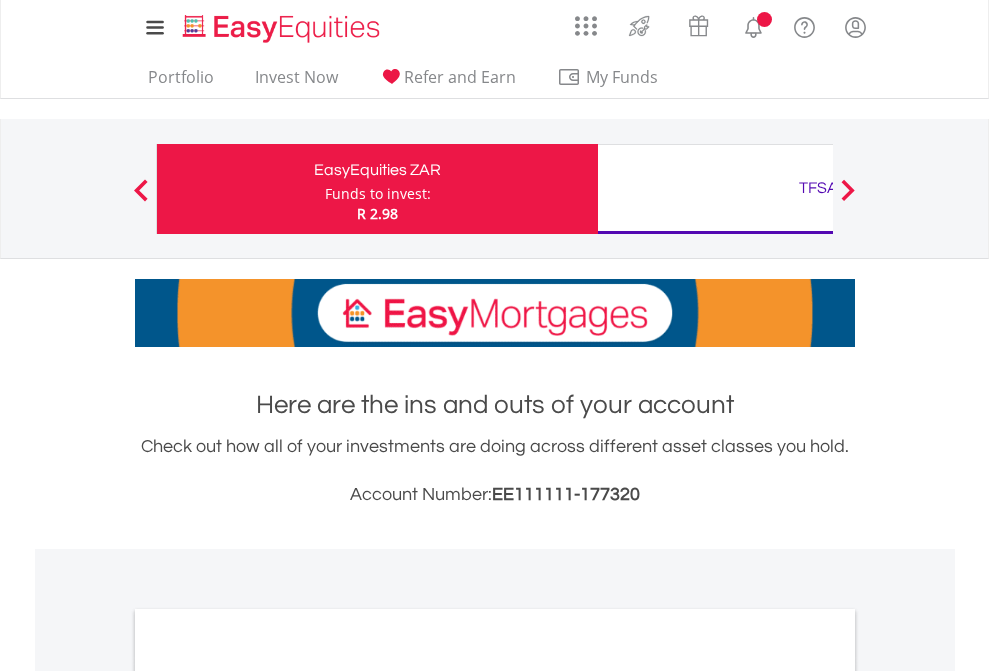 scroll, scrollTop: 0, scrollLeft: 0, axis: both 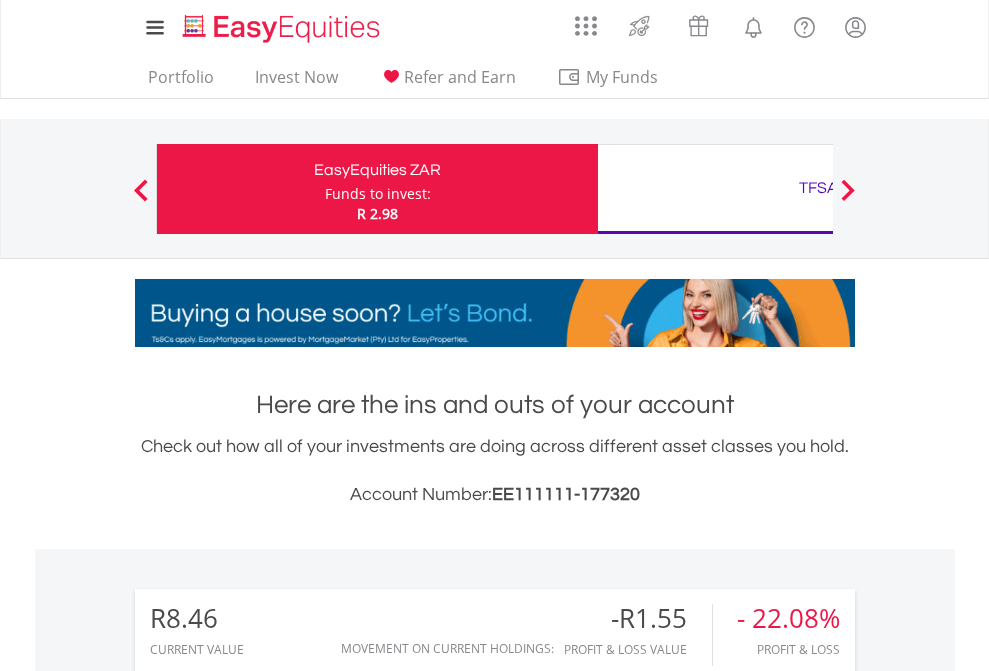 click on "Funds to invest:" at bounding box center (378, 194) 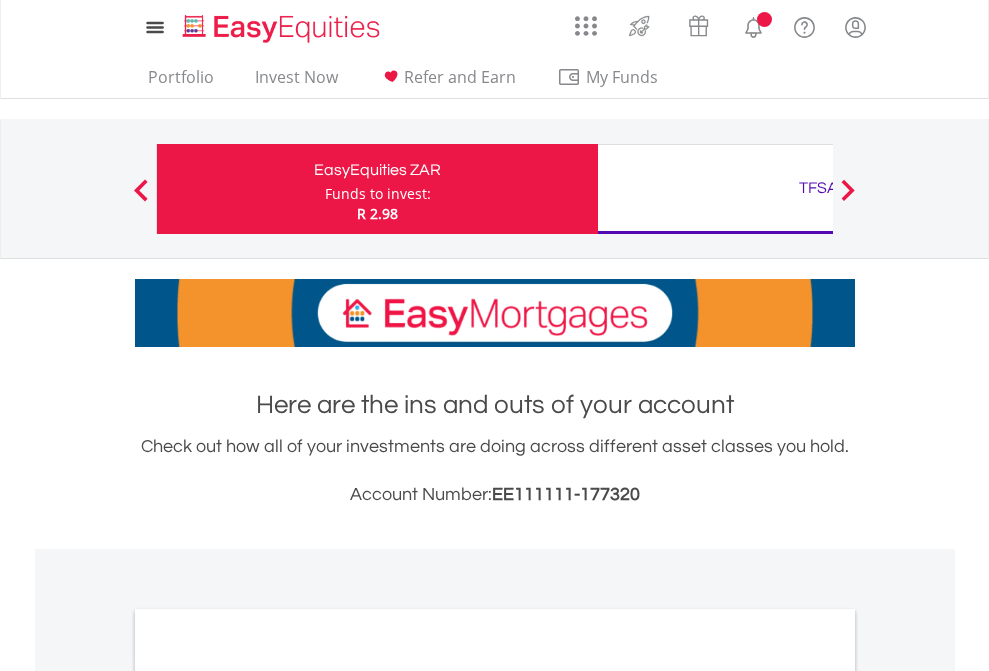 scroll, scrollTop: 0, scrollLeft: 0, axis: both 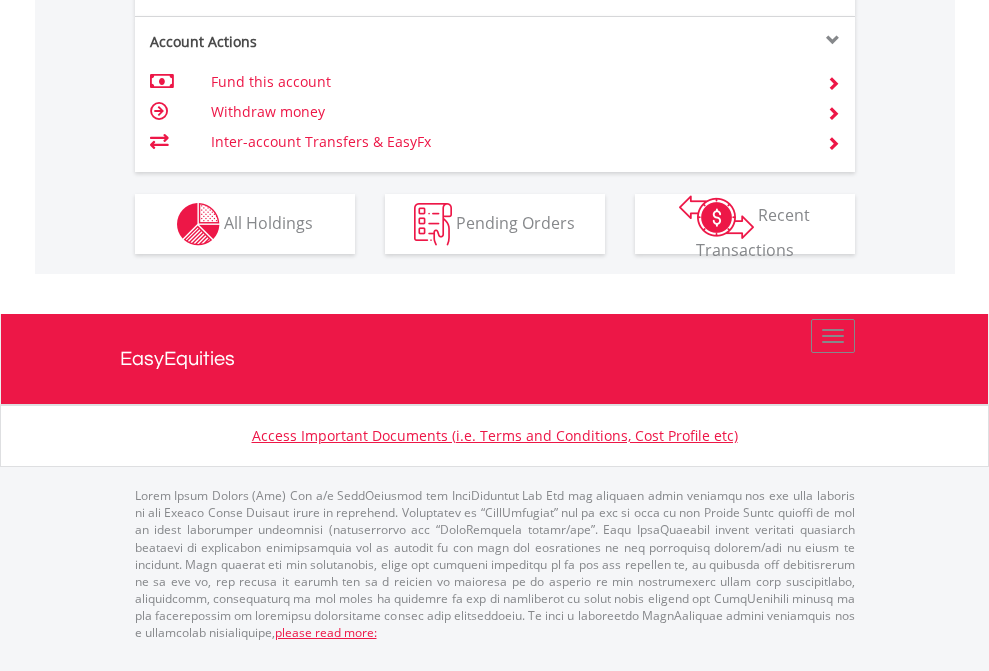 click on "Investment types" at bounding box center [706, -337] 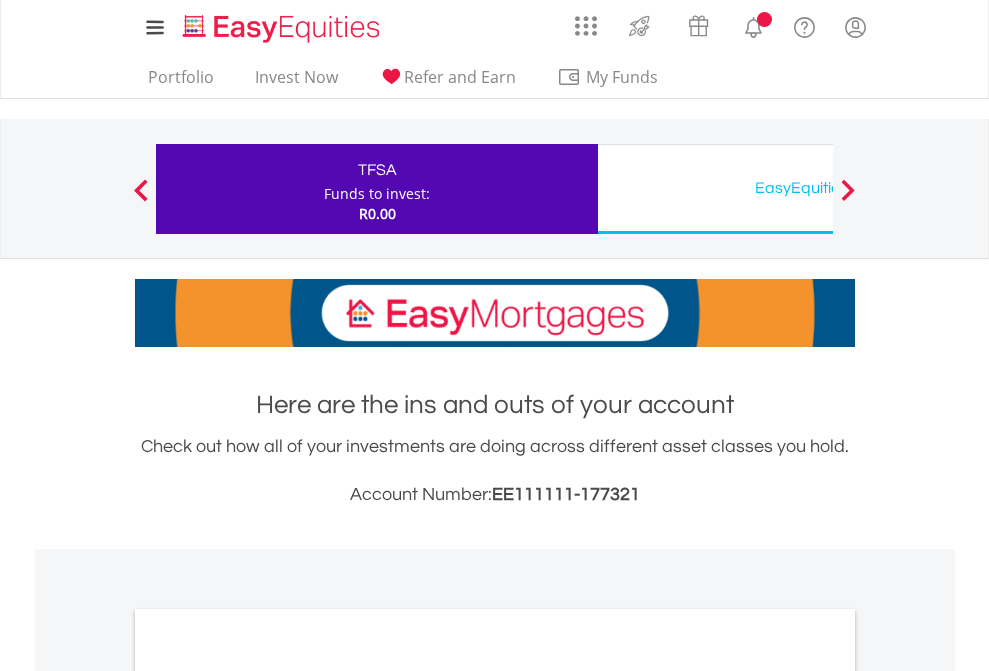scroll, scrollTop: 0, scrollLeft: 0, axis: both 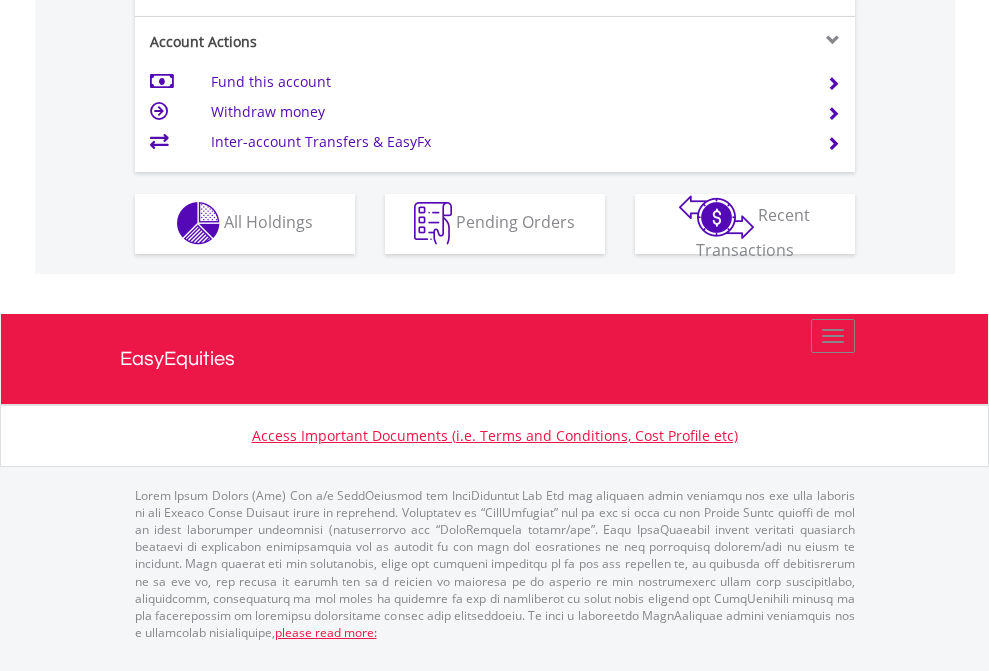 click on "Investment types" at bounding box center (706, -353) 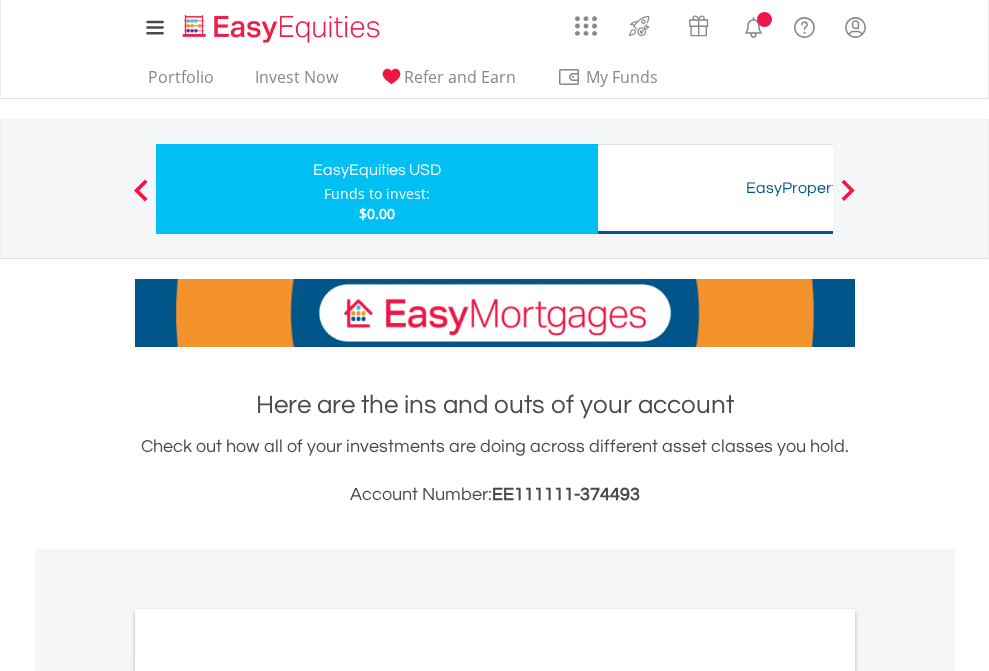 scroll, scrollTop: 0, scrollLeft: 0, axis: both 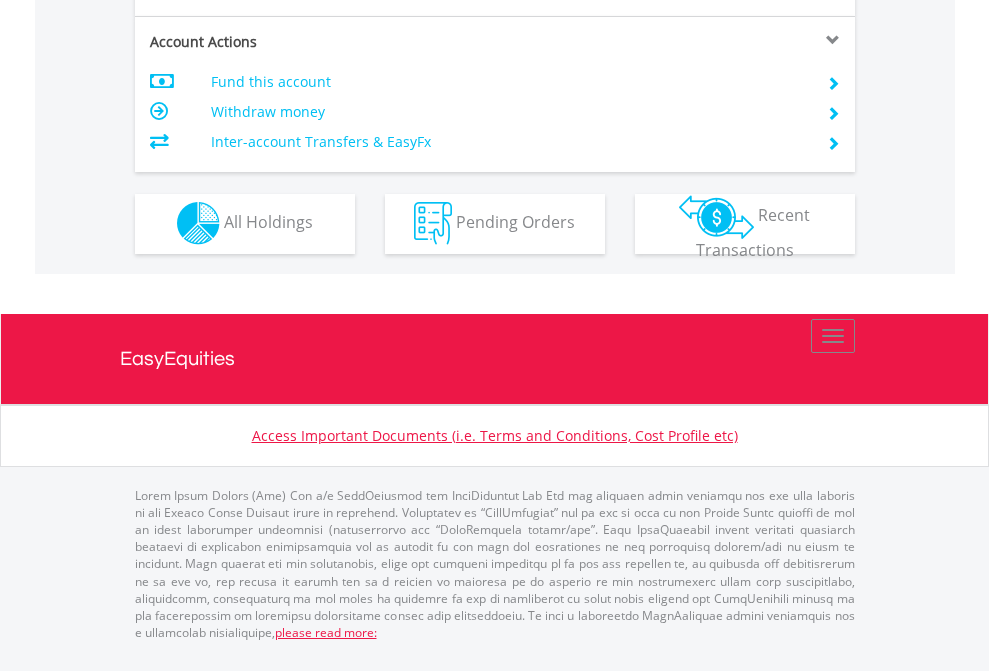 click on "Investment types" at bounding box center (706, -353) 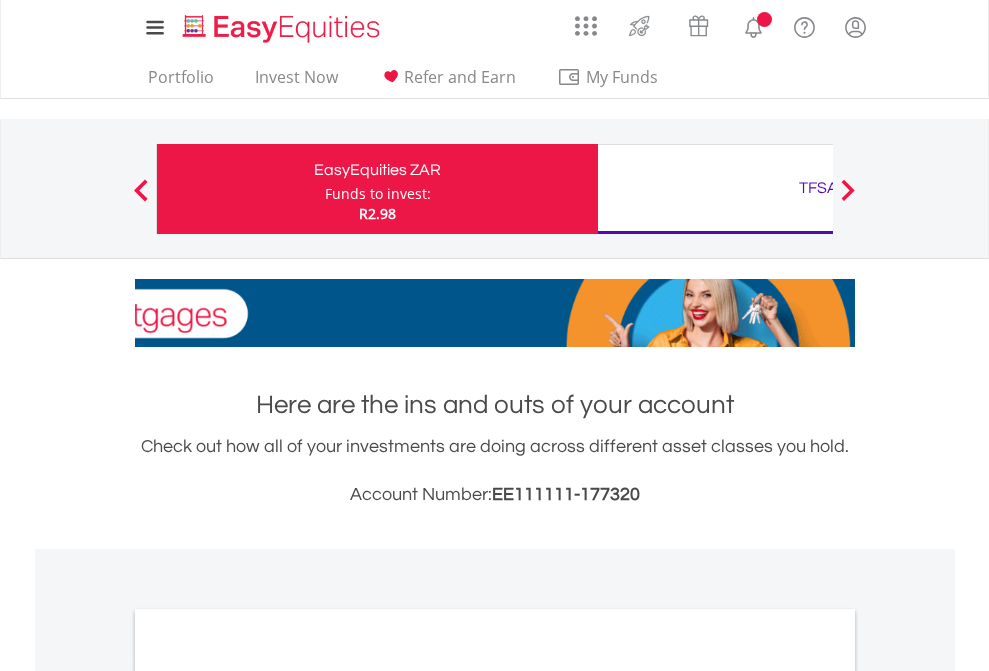 click on "All Holdings" at bounding box center [268, 1096] 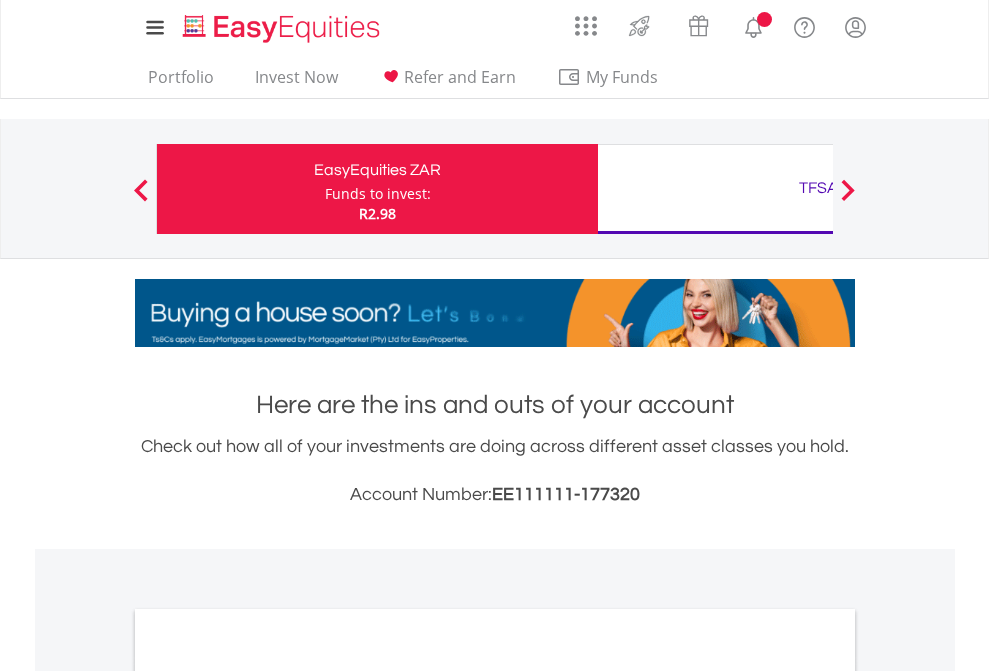 scroll, scrollTop: 1202, scrollLeft: 0, axis: vertical 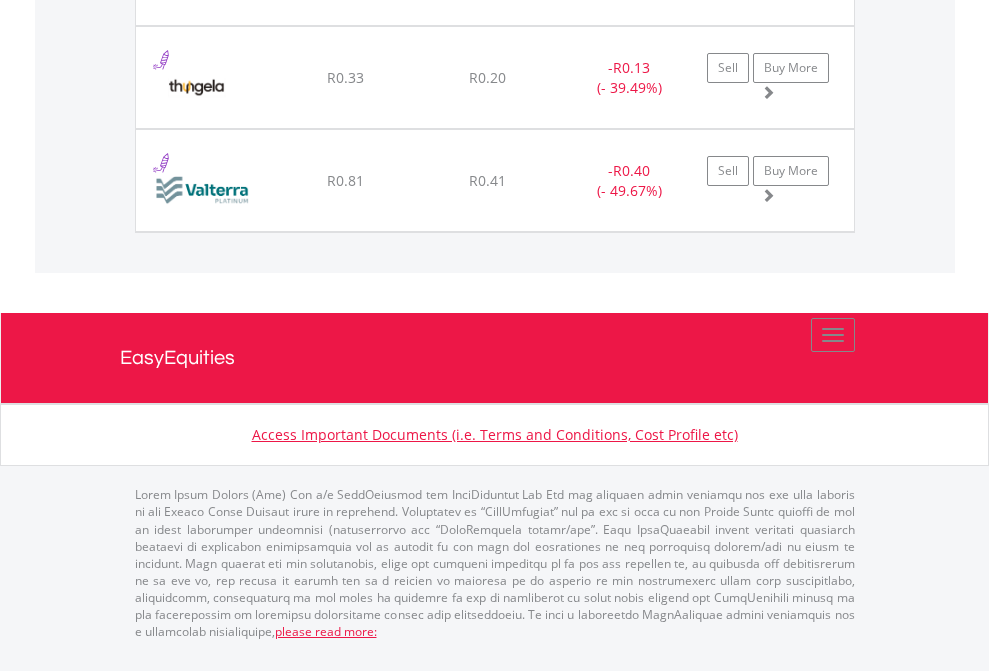 click on "TFSA" at bounding box center (818, -1997) 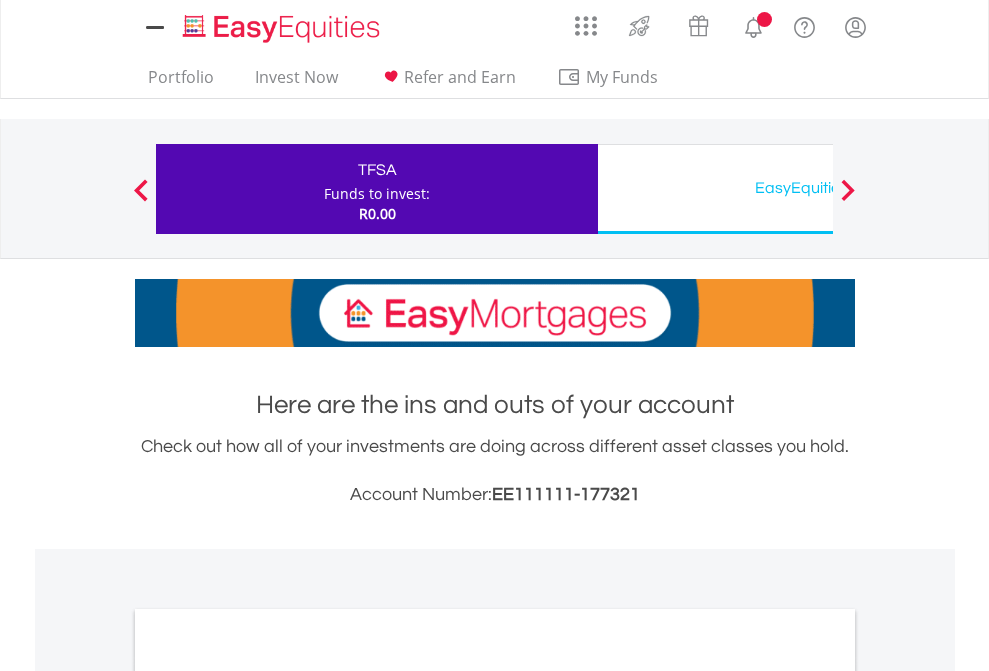scroll, scrollTop: 0, scrollLeft: 0, axis: both 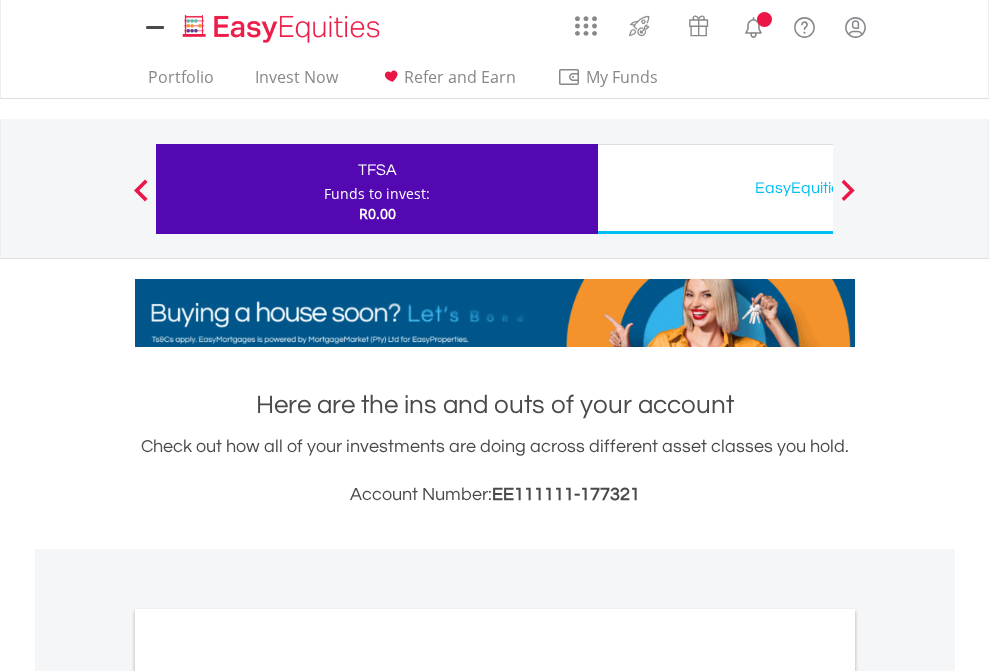 click on "All Holdings" at bounding box center [268, 1096] 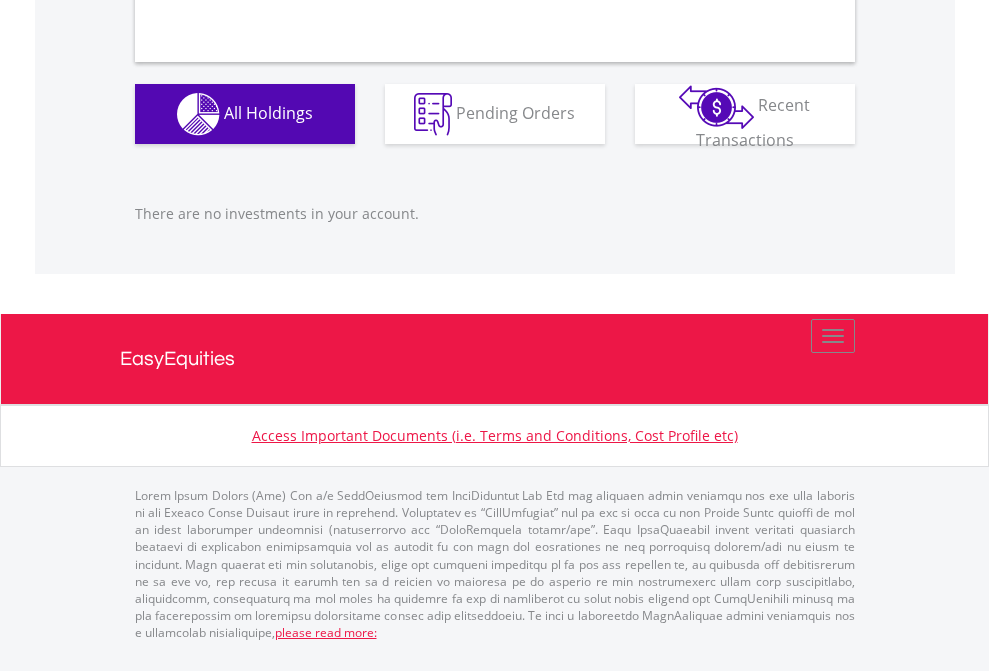 scroll, scrollTop: 1980, scrollLeft: 0, axis: vertical 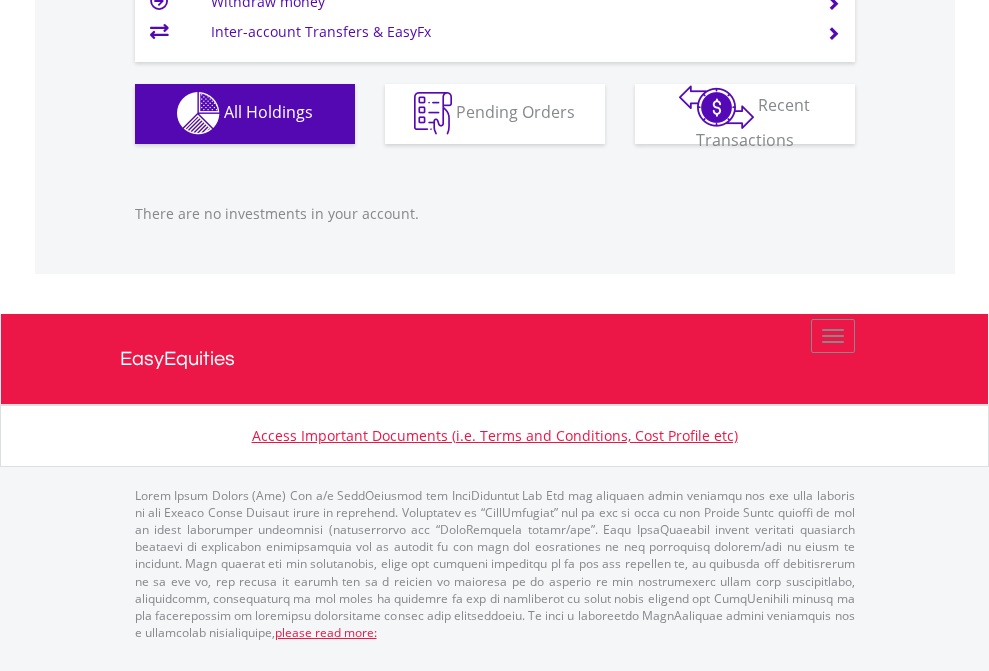 click on "EasyEquities USD" at bounding box center [818, -1142] 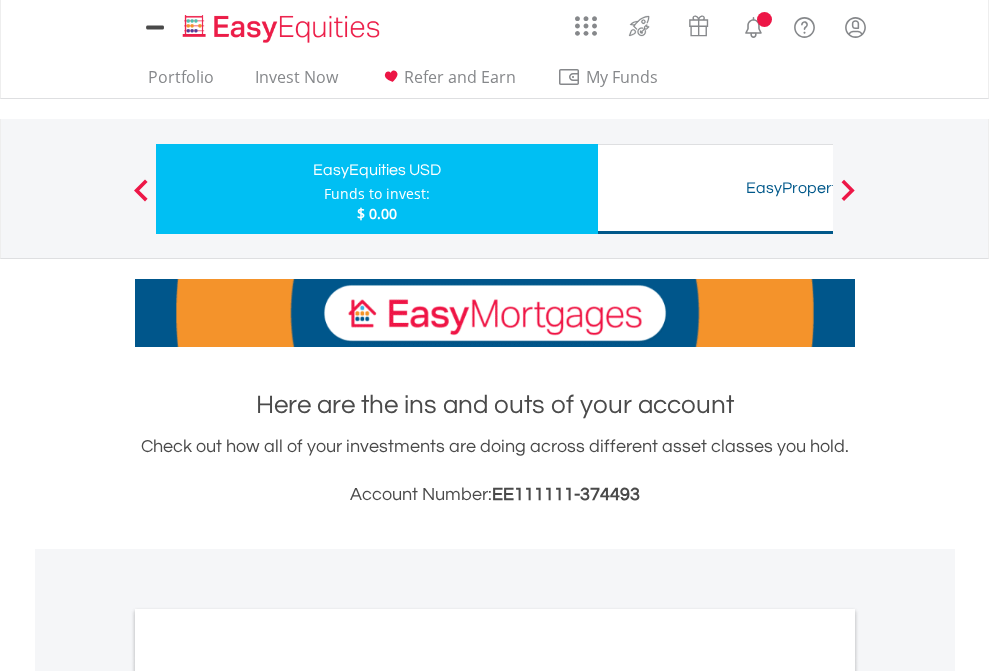 scroll, scrollTop: 0, scrollLeft: 0, axis: both 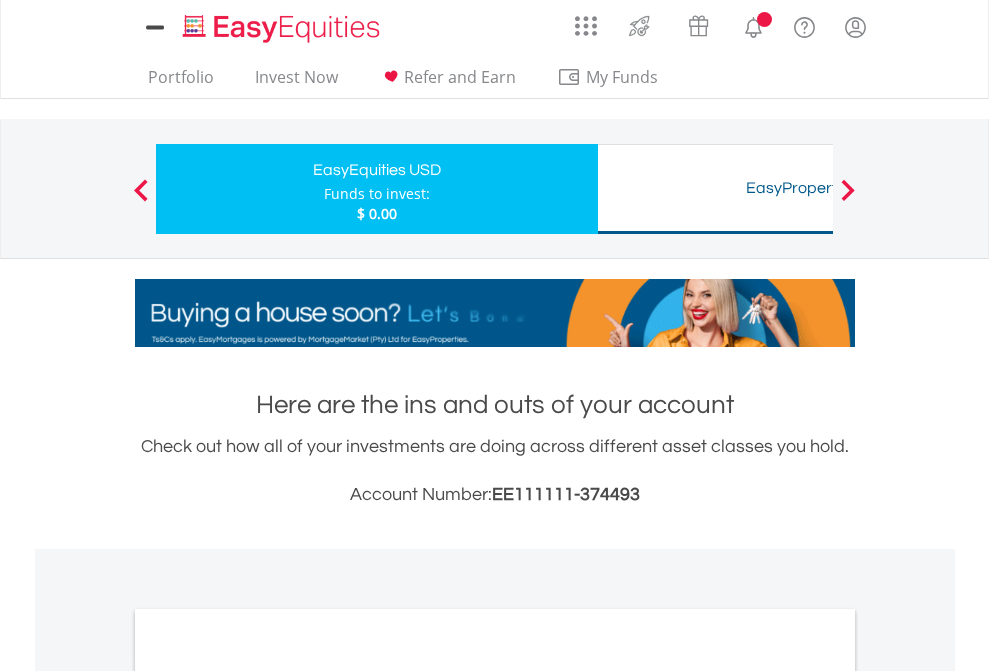 click on "All Holdings" at bounding box center (268, 1096) 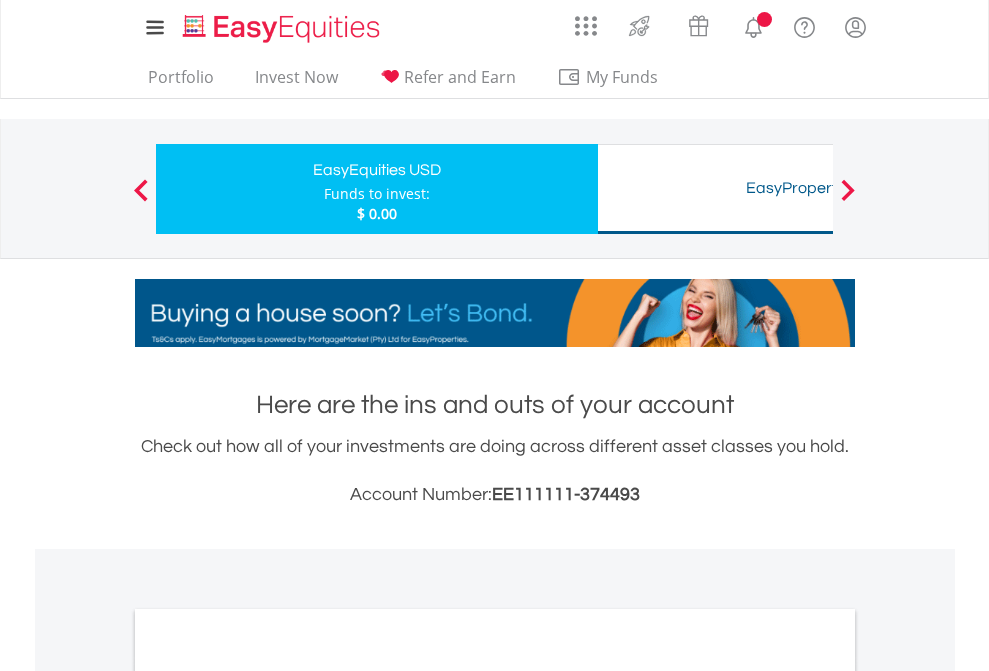scroll, scrollTop: 1202, scrollLeft: 0, axis: vertical 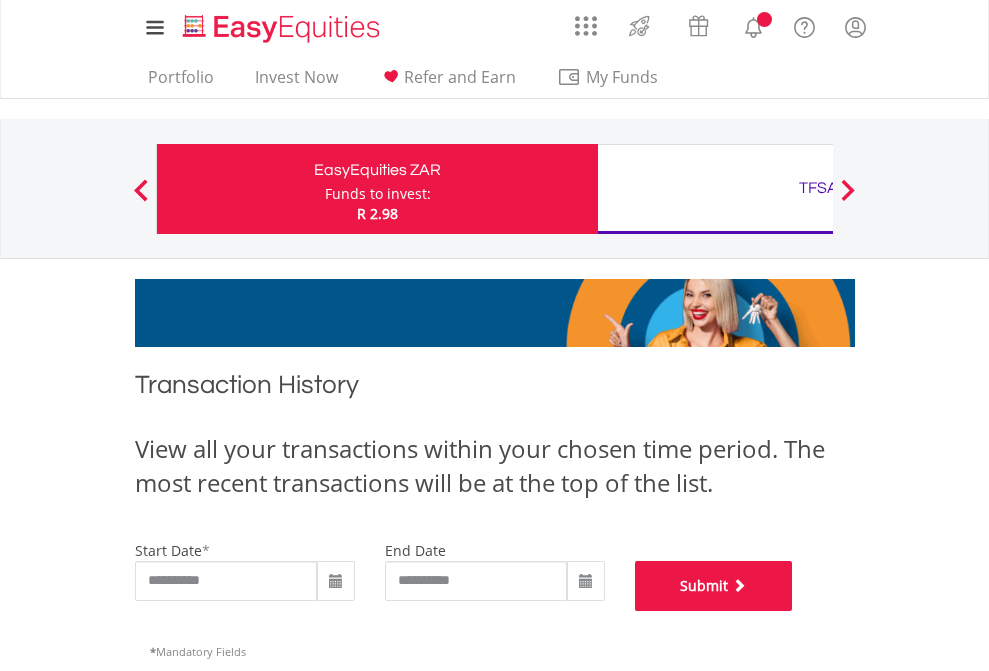 click on "Submit" at bounding box center [714, 586] 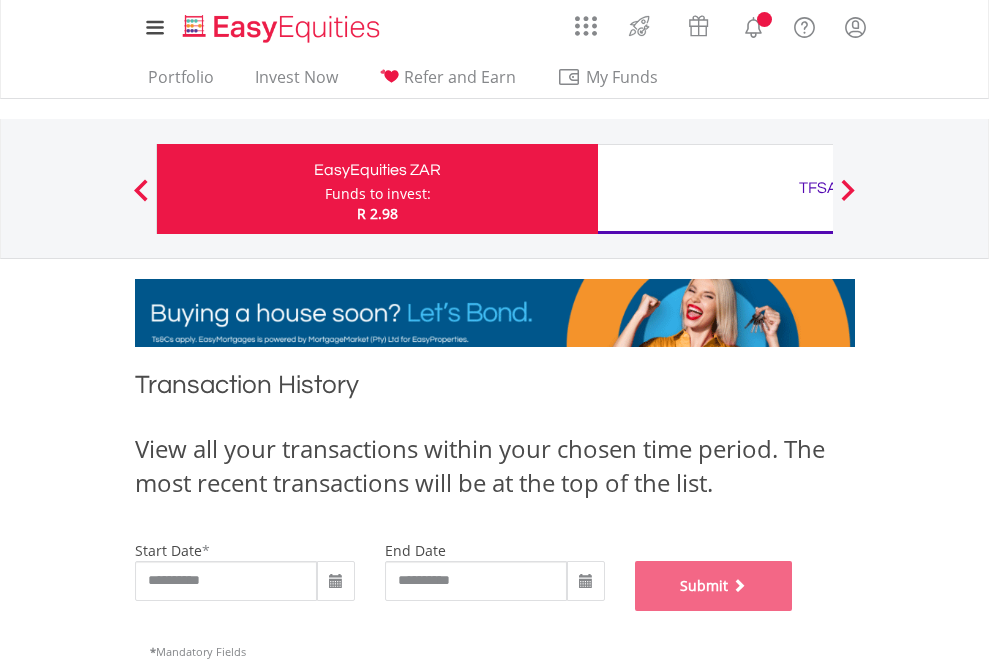 scroll, scrollTop: 811, scrollLeft: 0, axis: vertical 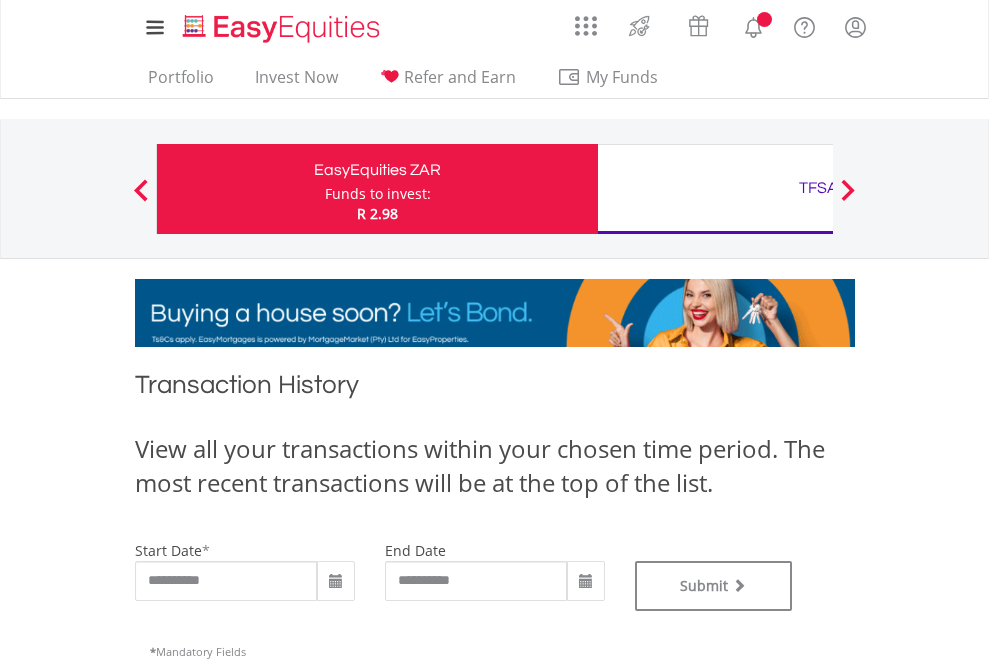 click on "TFSA" at bounding box center (818, 188) 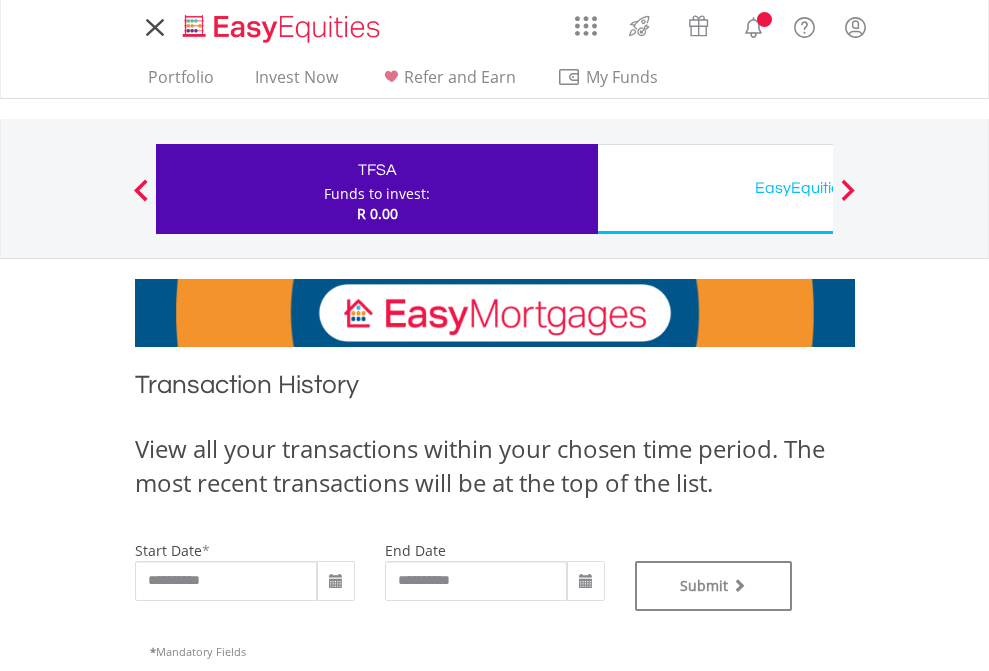 scroll, scrollTop: 0, scrollLeft: 0, axis: both 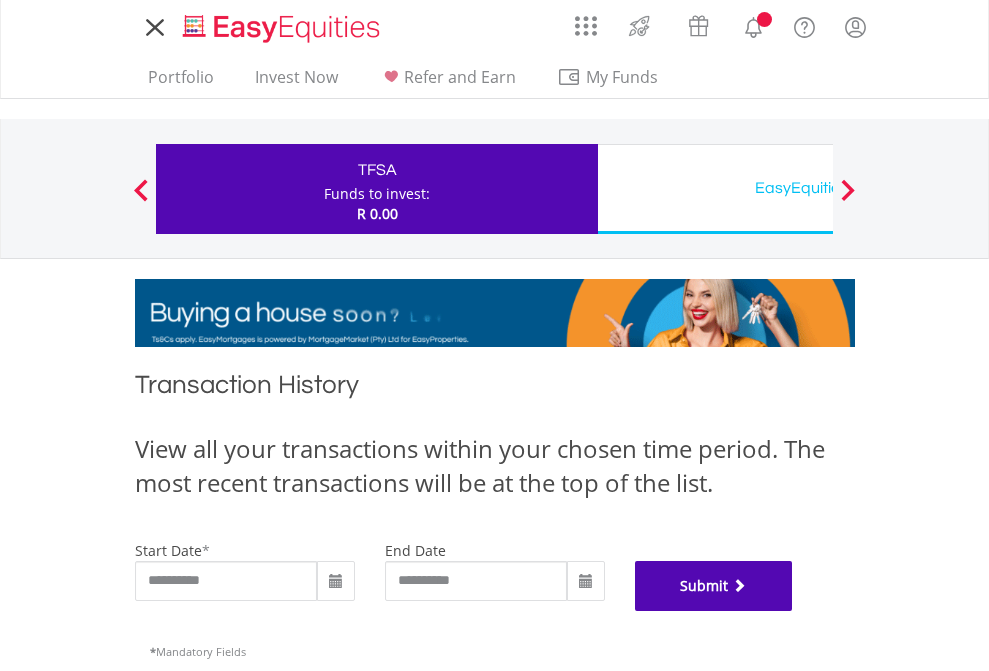 click on "Submit" at bounding box center [714, 586] 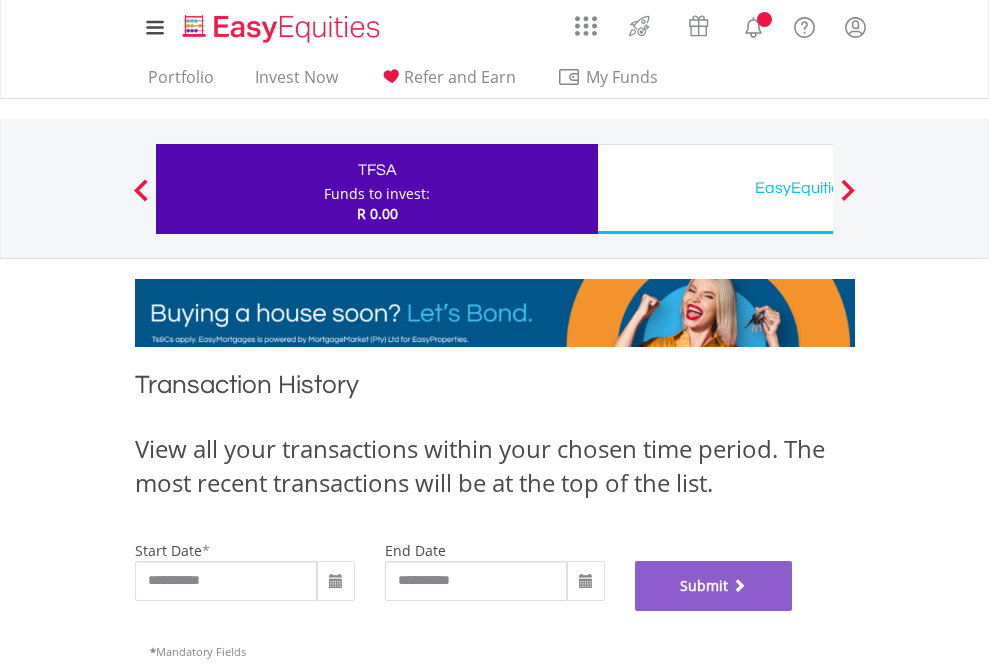 scroll, scrollTop: 811, scrollLeft: 0, axis: vertical 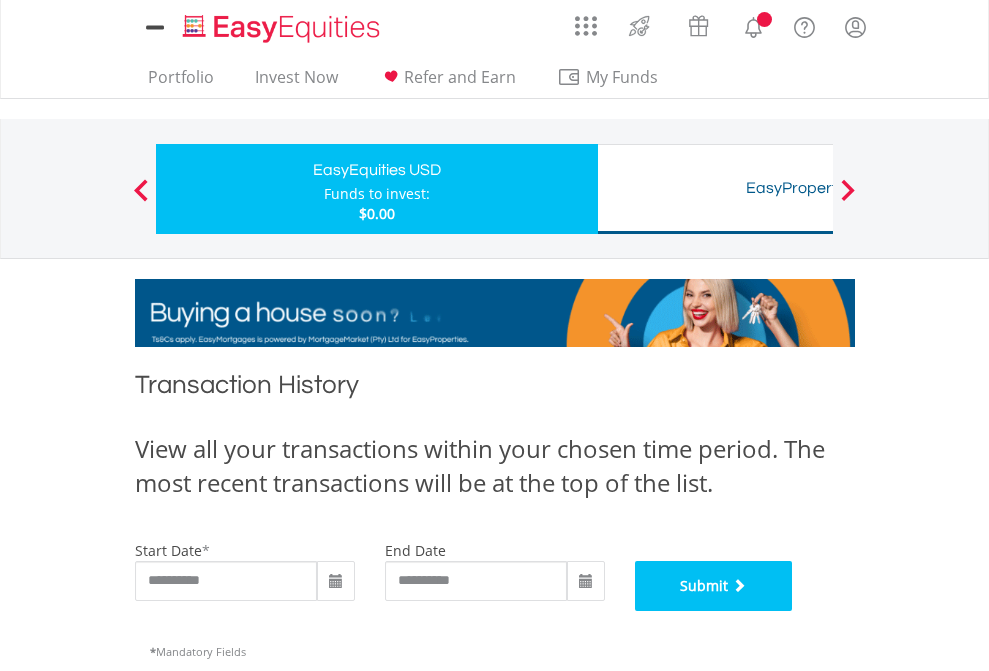 click on "Submit" at bounding box center [714, 586] 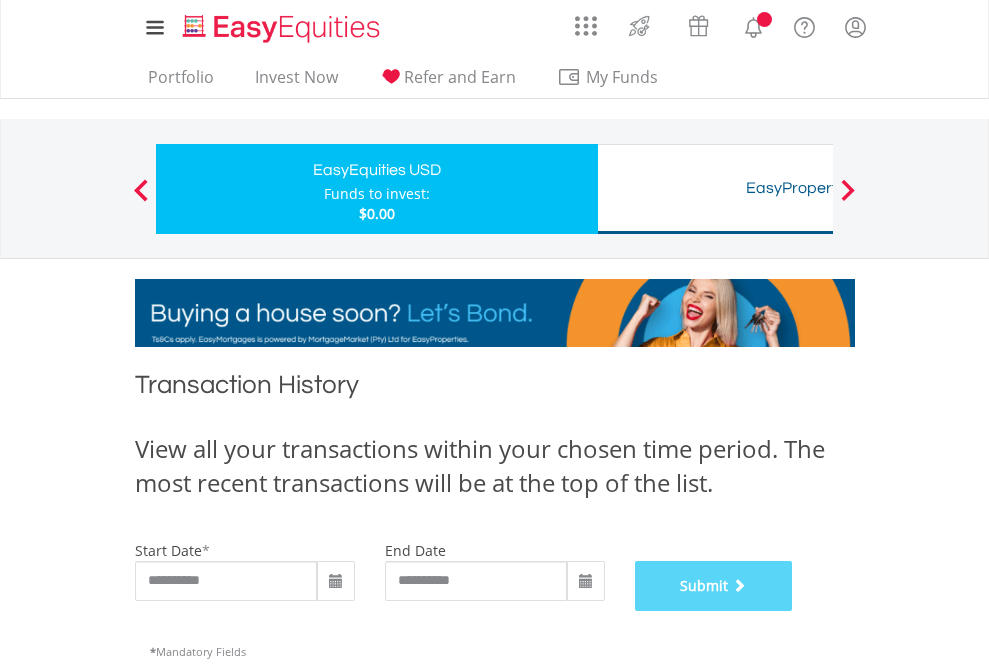 scroll, scrollTop: 811, scrollLeft: 0, axis: vertical 